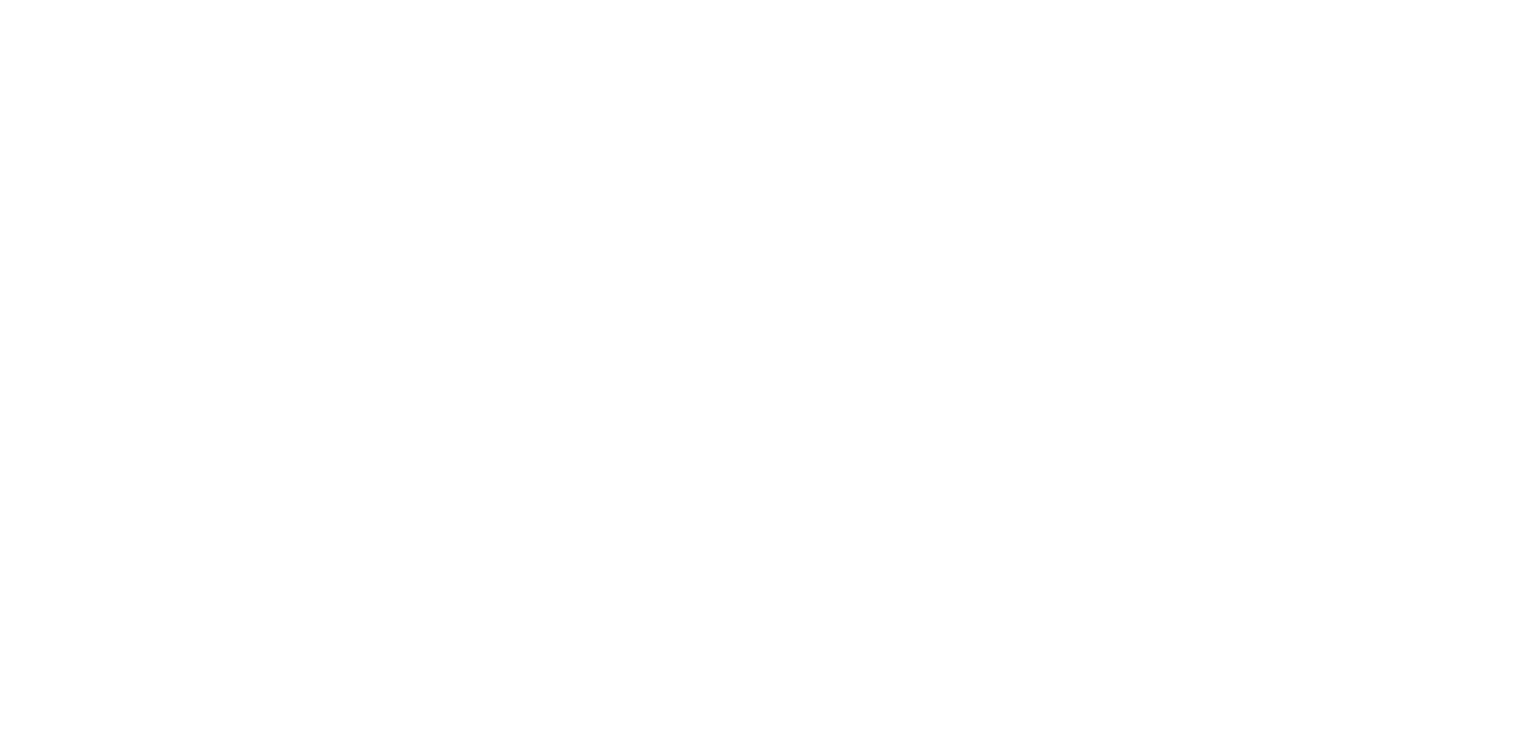 scroll, scrollTop: 0, scrollLeft: 0, axis: both 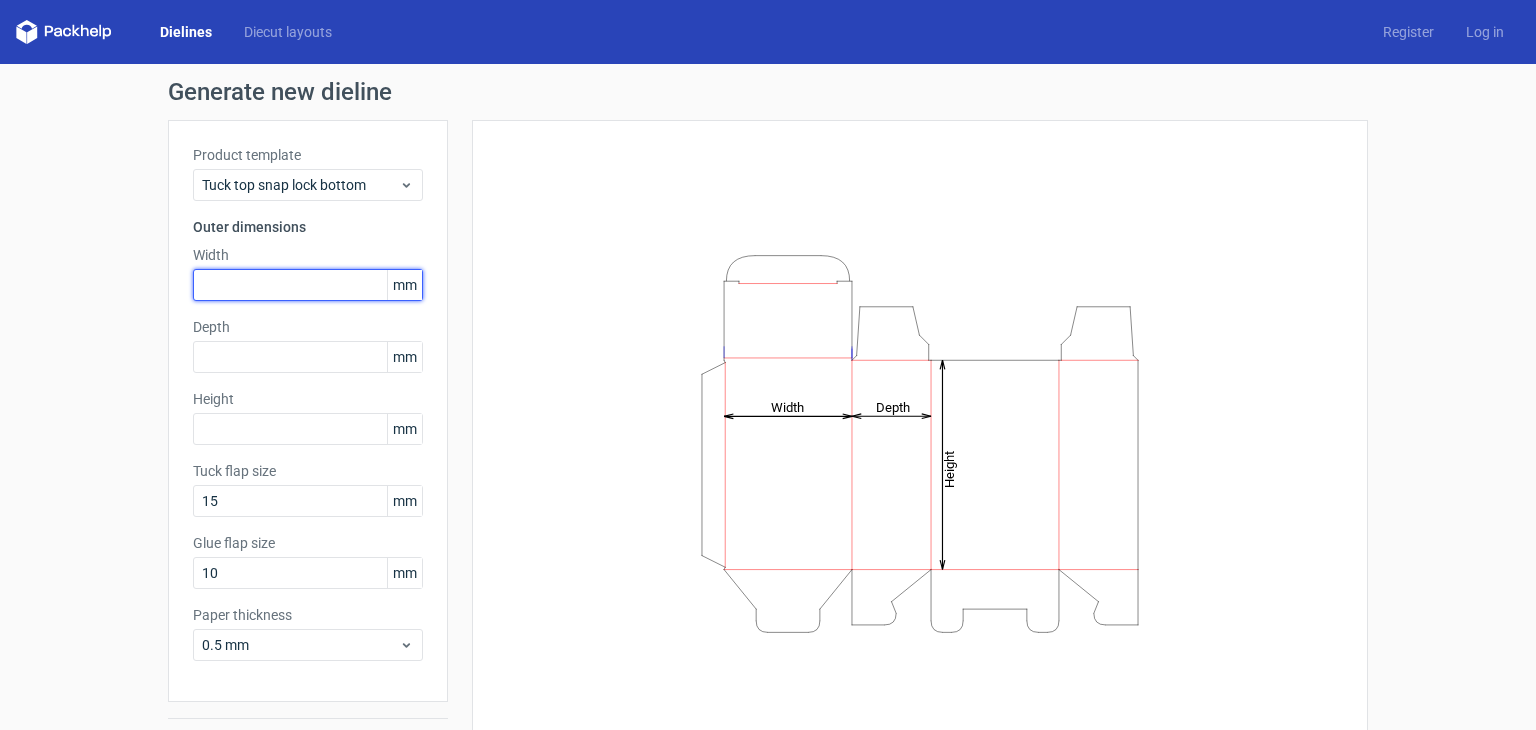 click at bounding box center [308, 285] 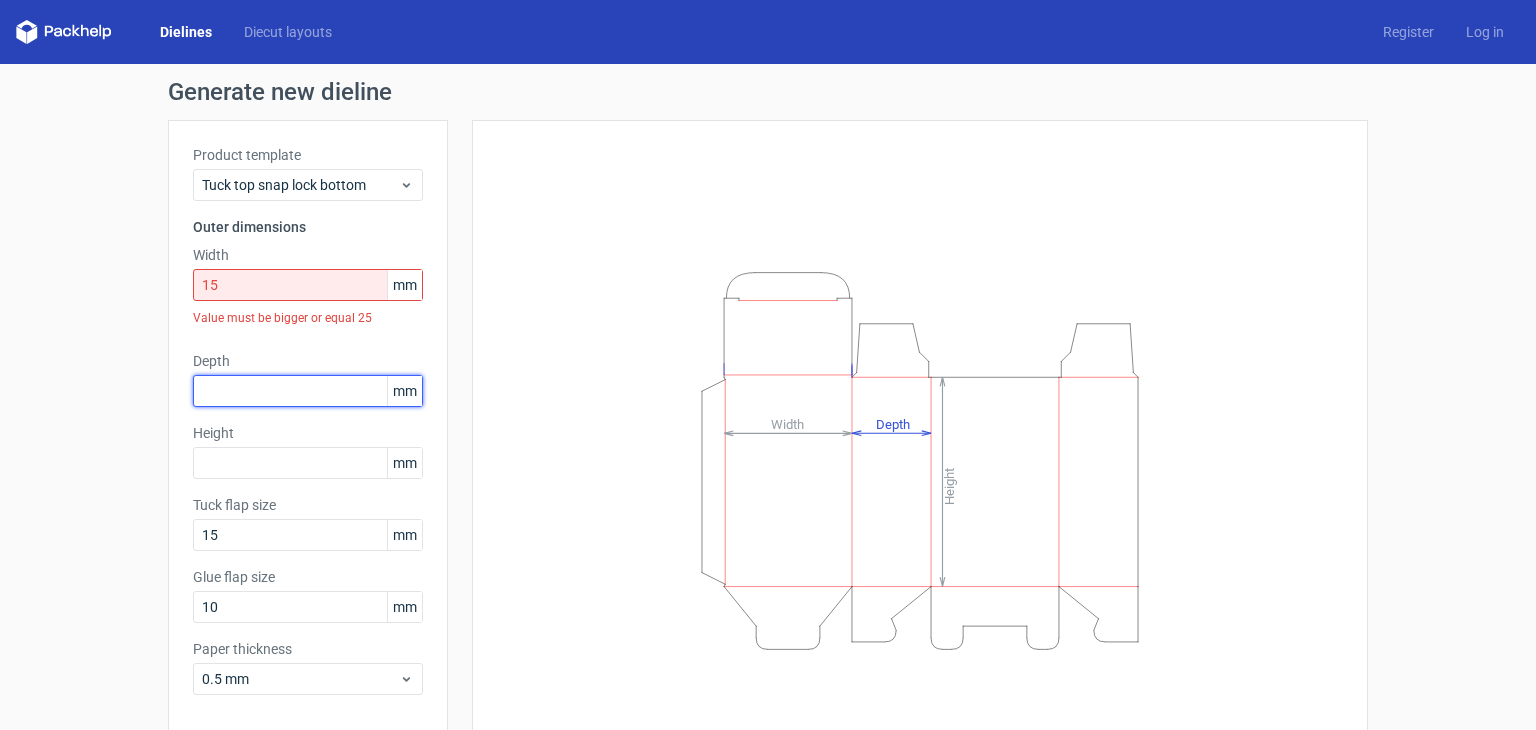 click at bounding box center (308, 391) 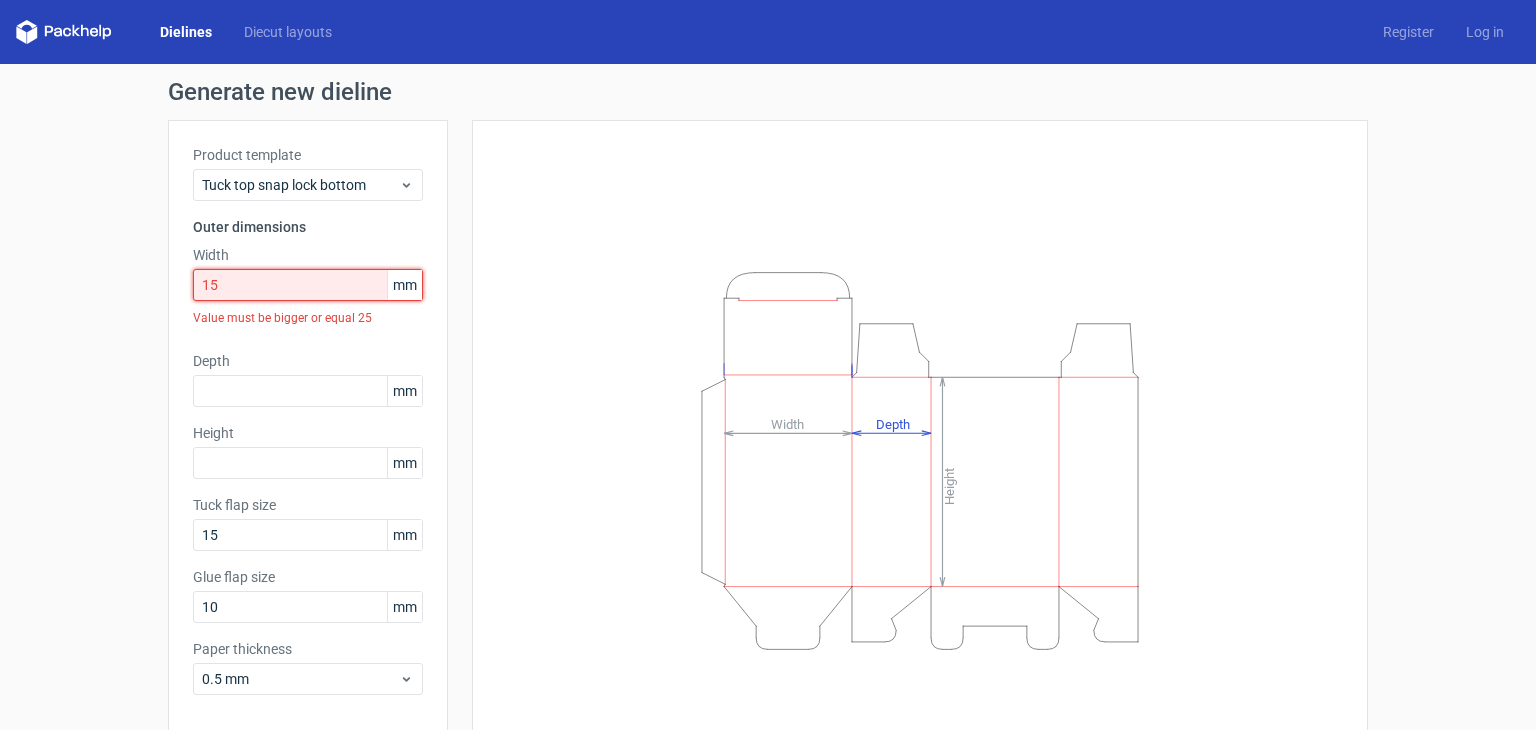 click on "15" at bounding box center [308, 285] 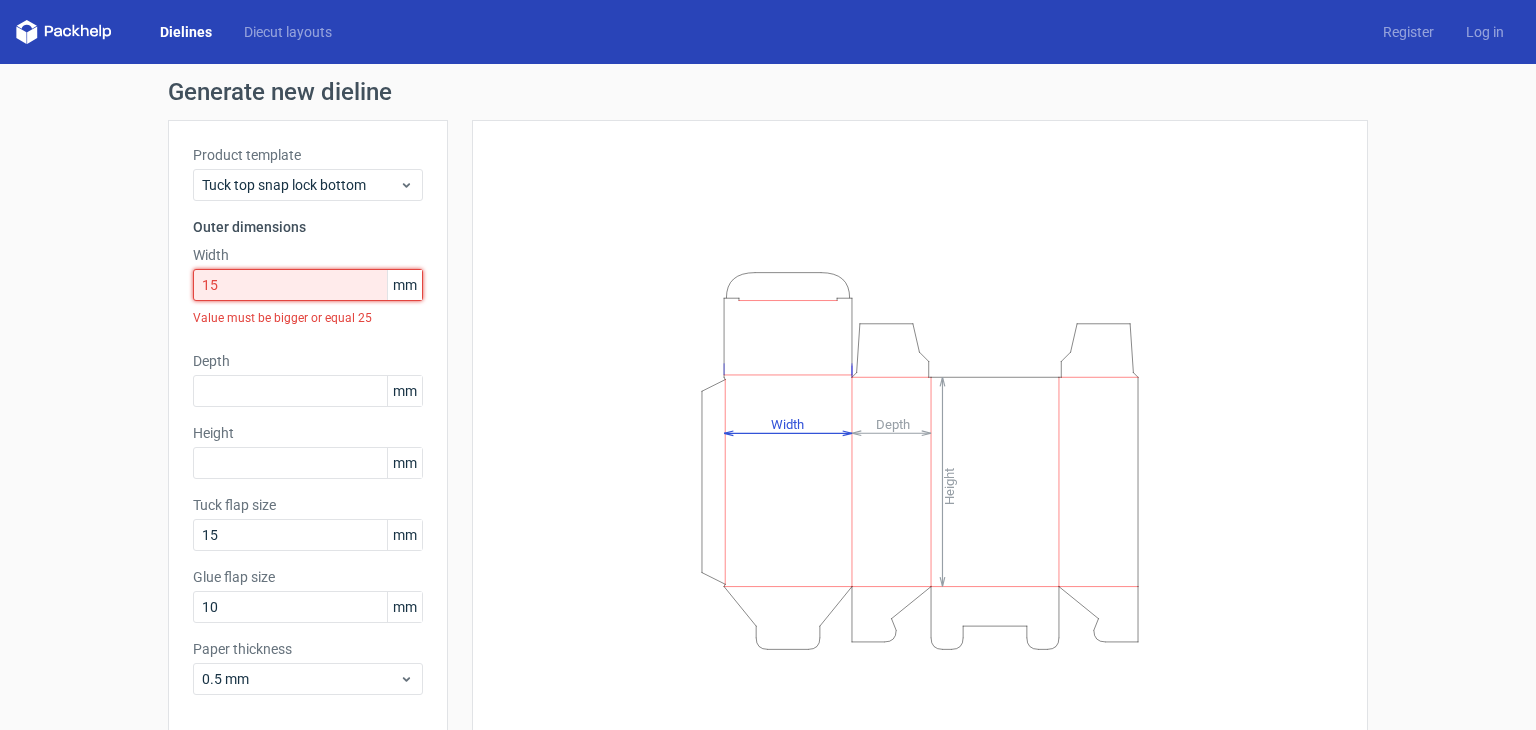 click on "15" at bounding box center [308, 285] 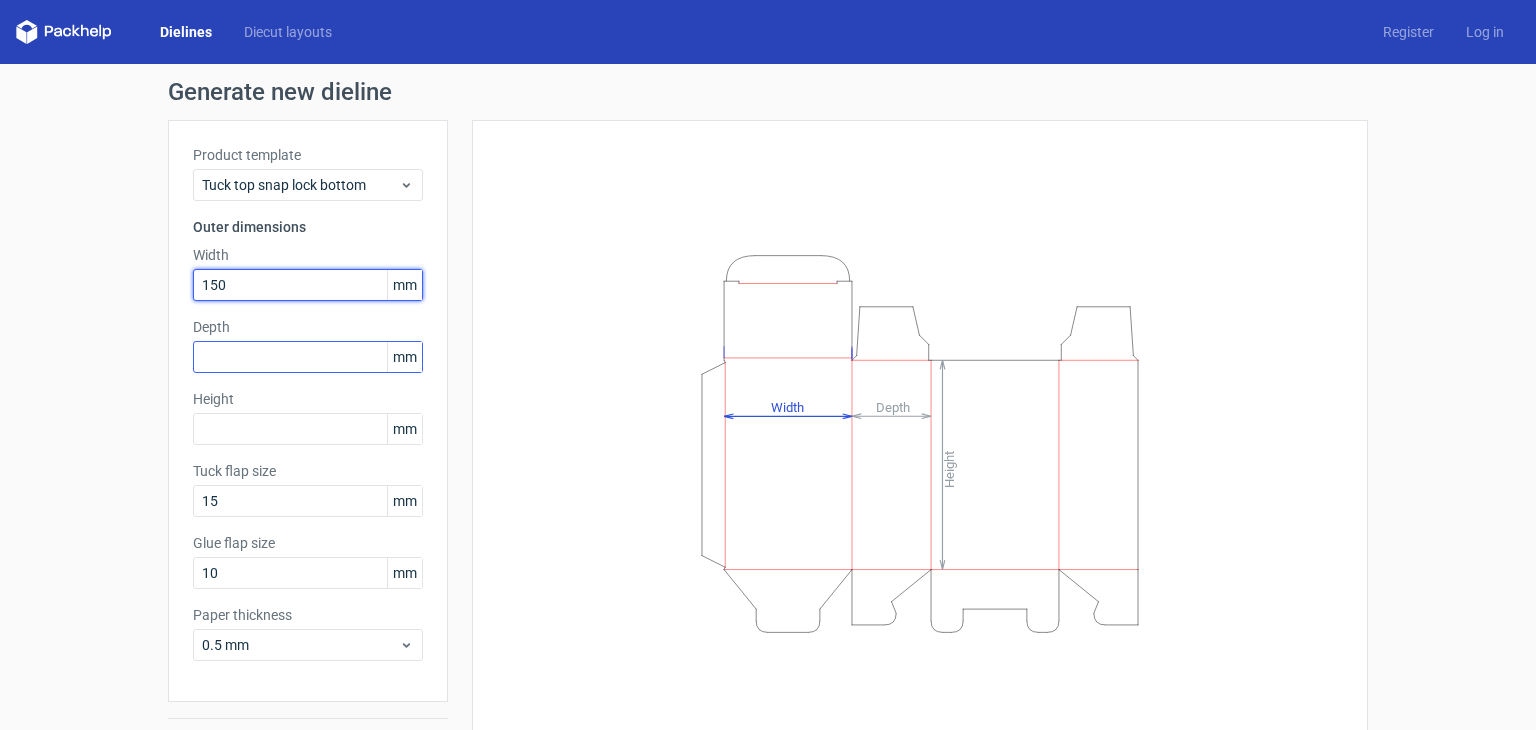 type on "150" 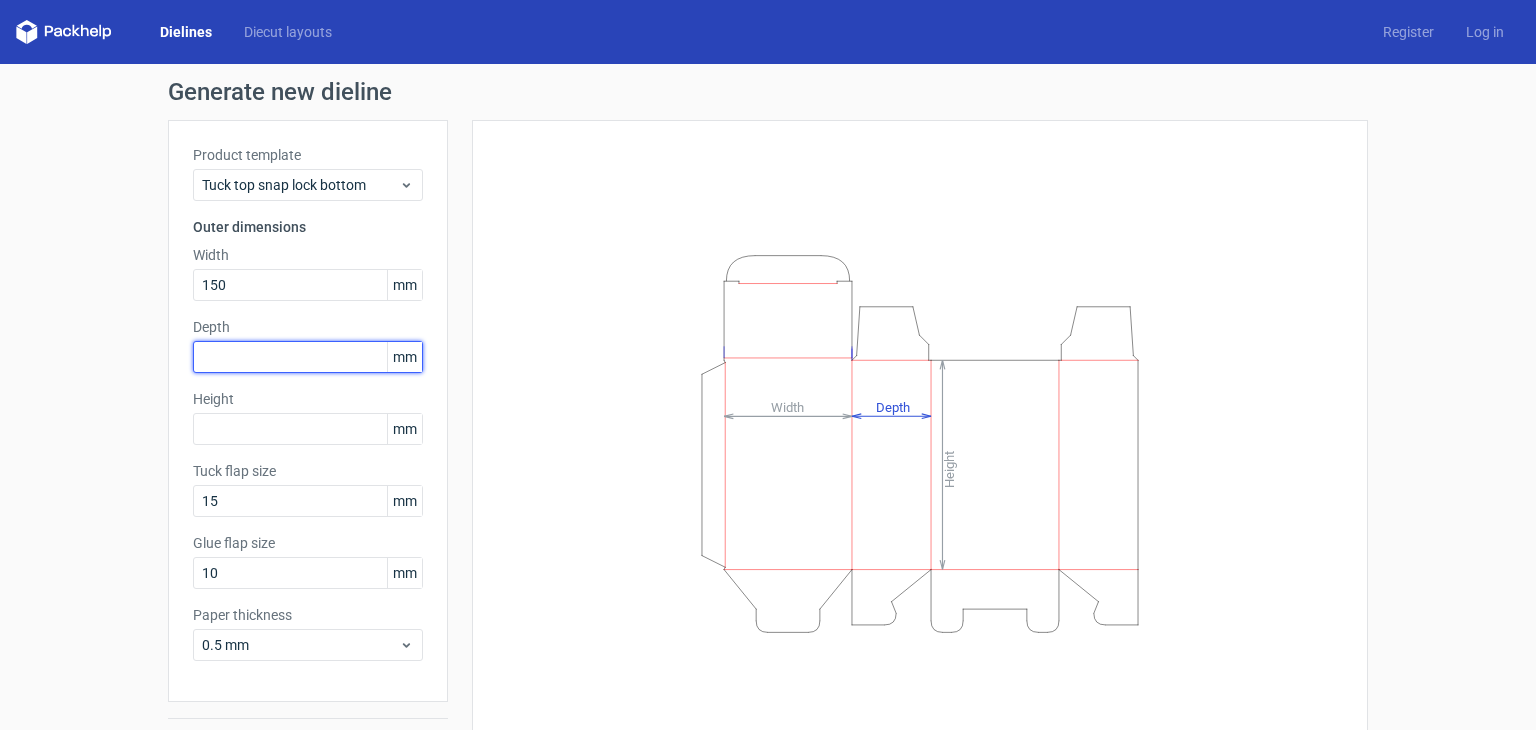 click at bounding box center [308, 357] 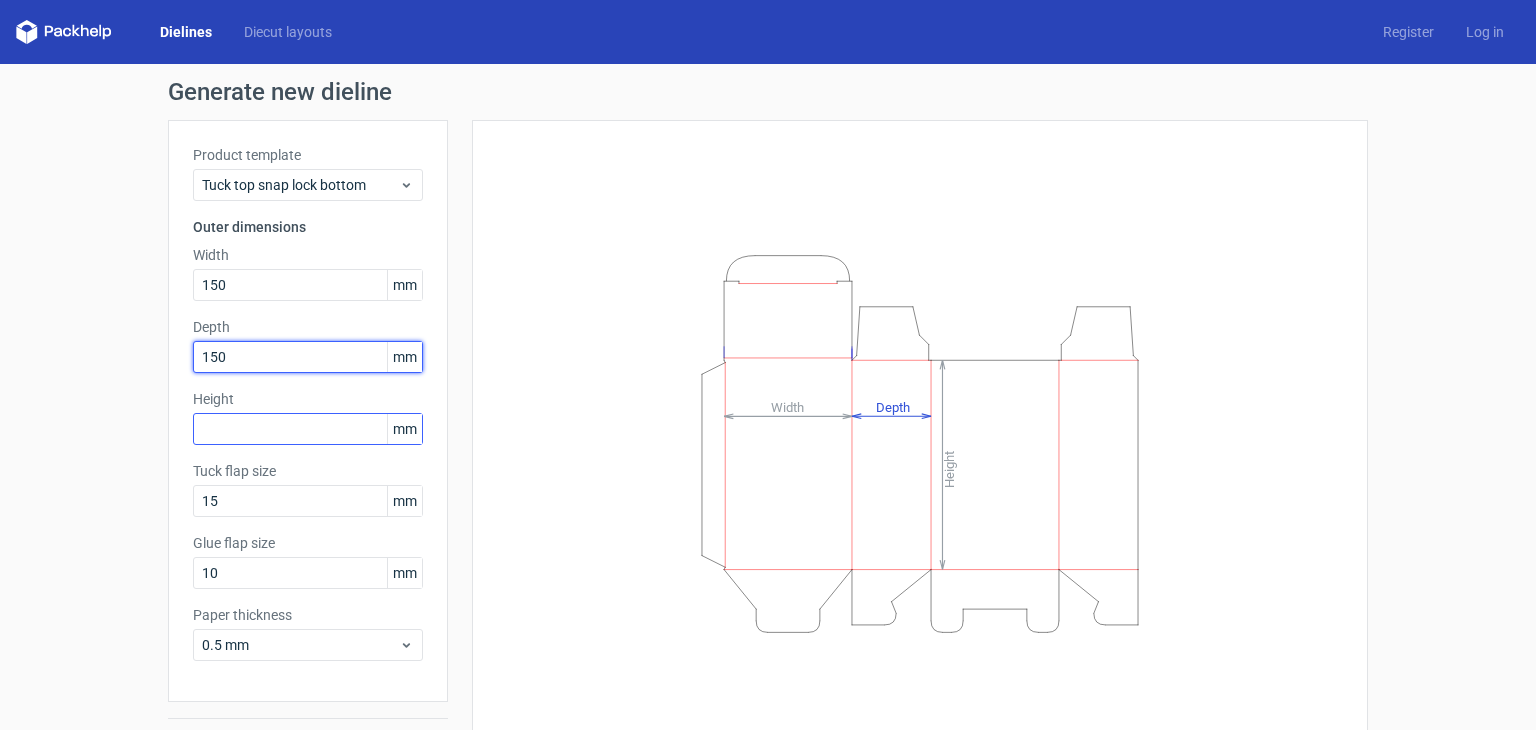 type on "150" 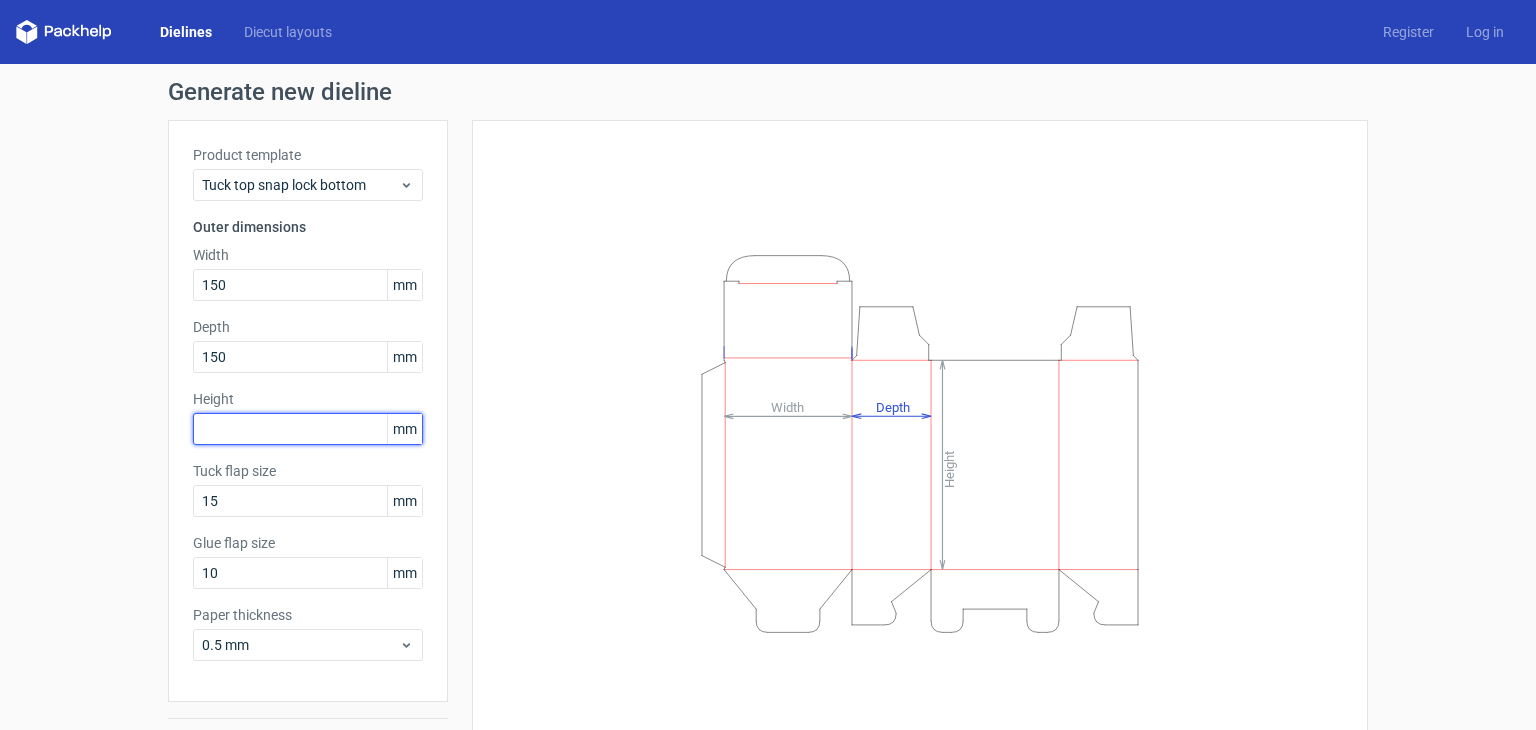click at bounding box center (308, 429) 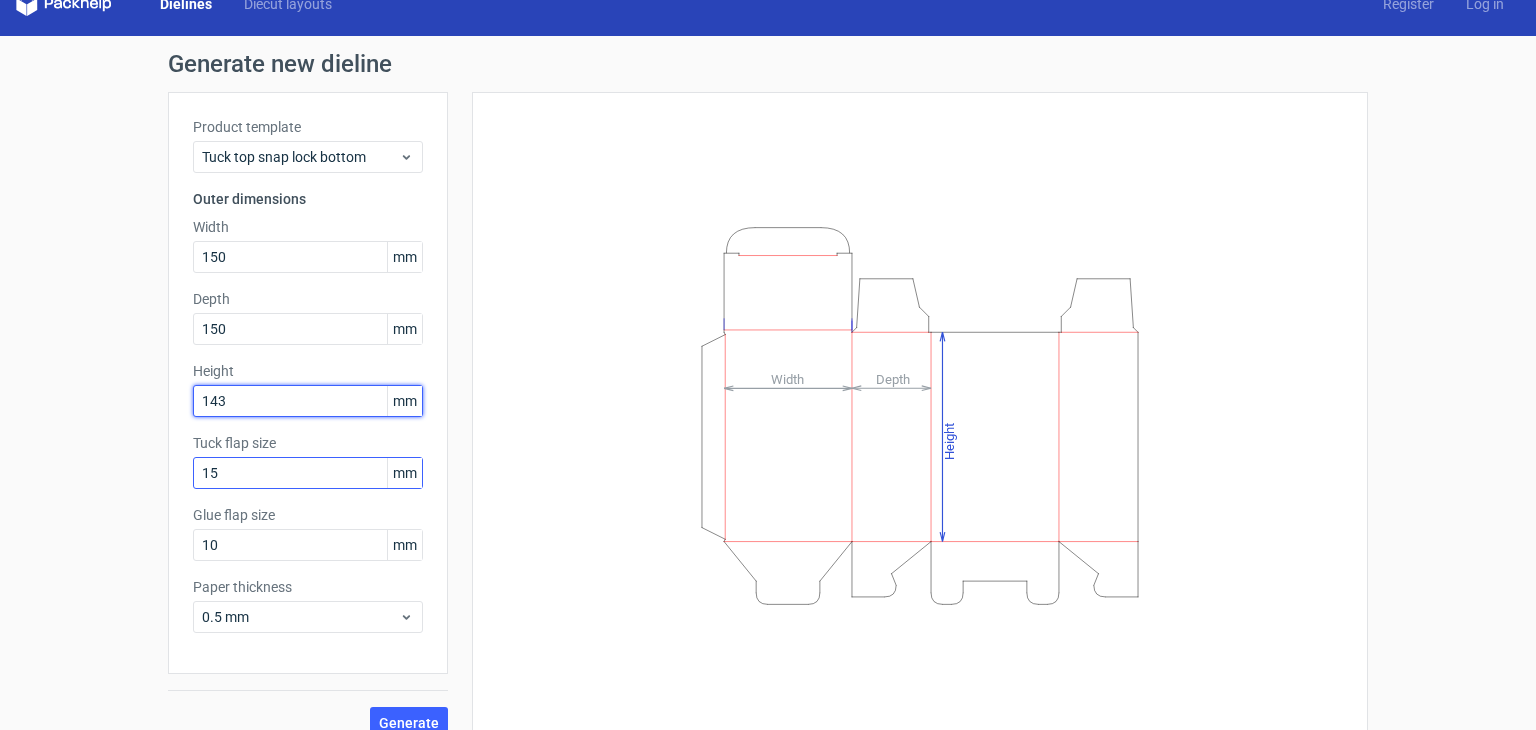 scroll, scrollTop: 52, scrollLeft: 0, axis: vertical 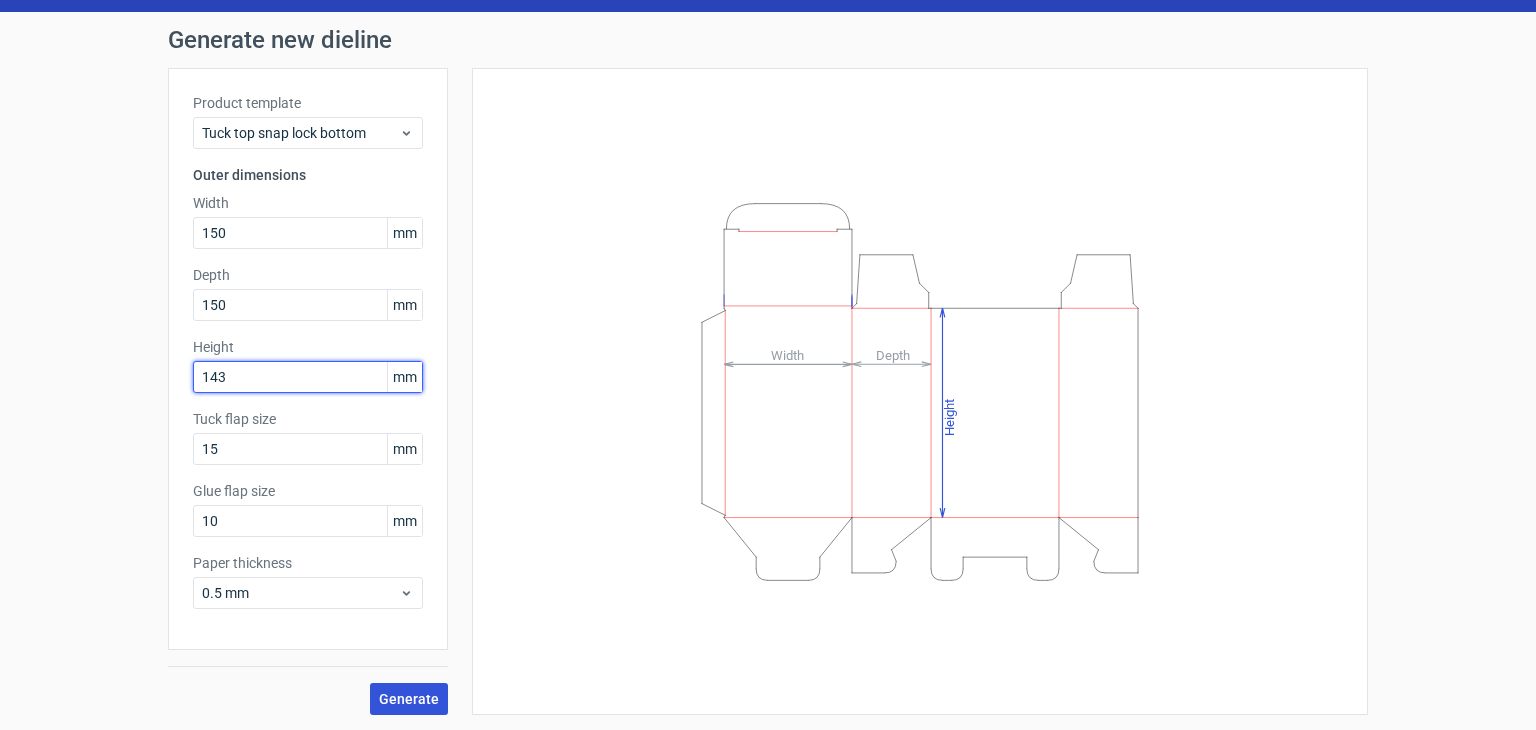 type on "143" 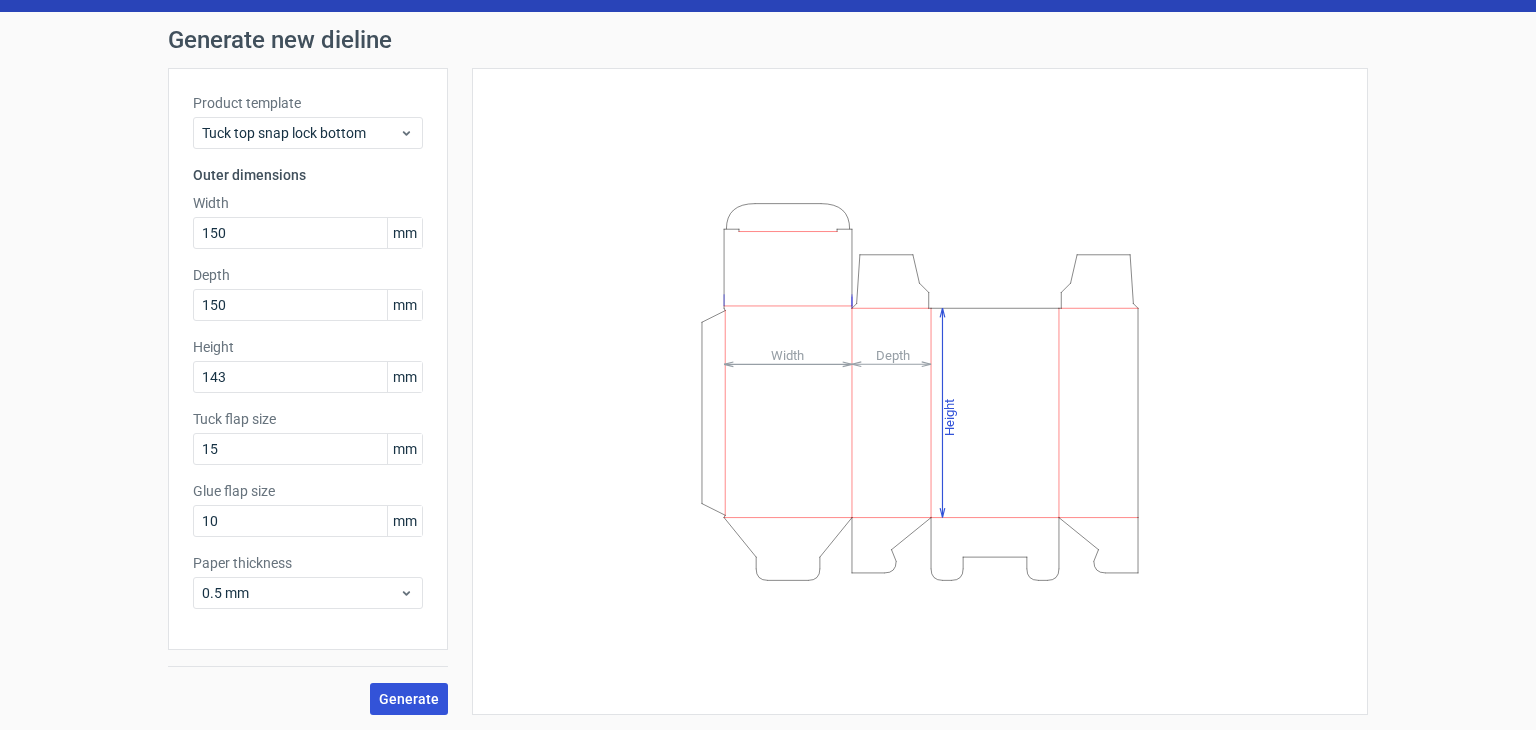 click on "Generate" at bounding box center (409, 699) 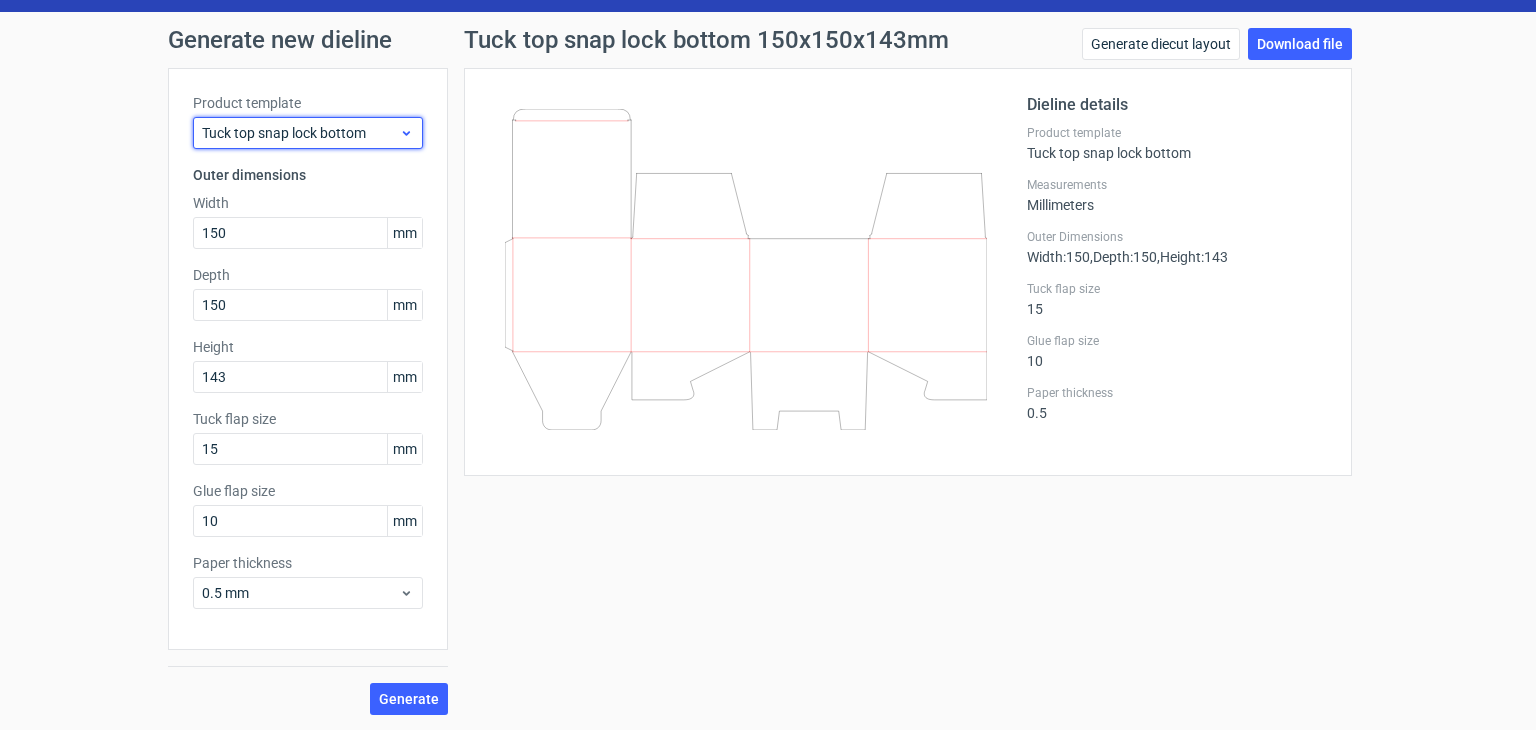 click on "Tuck top snap lock bottom" at bounding box center [300, 133] 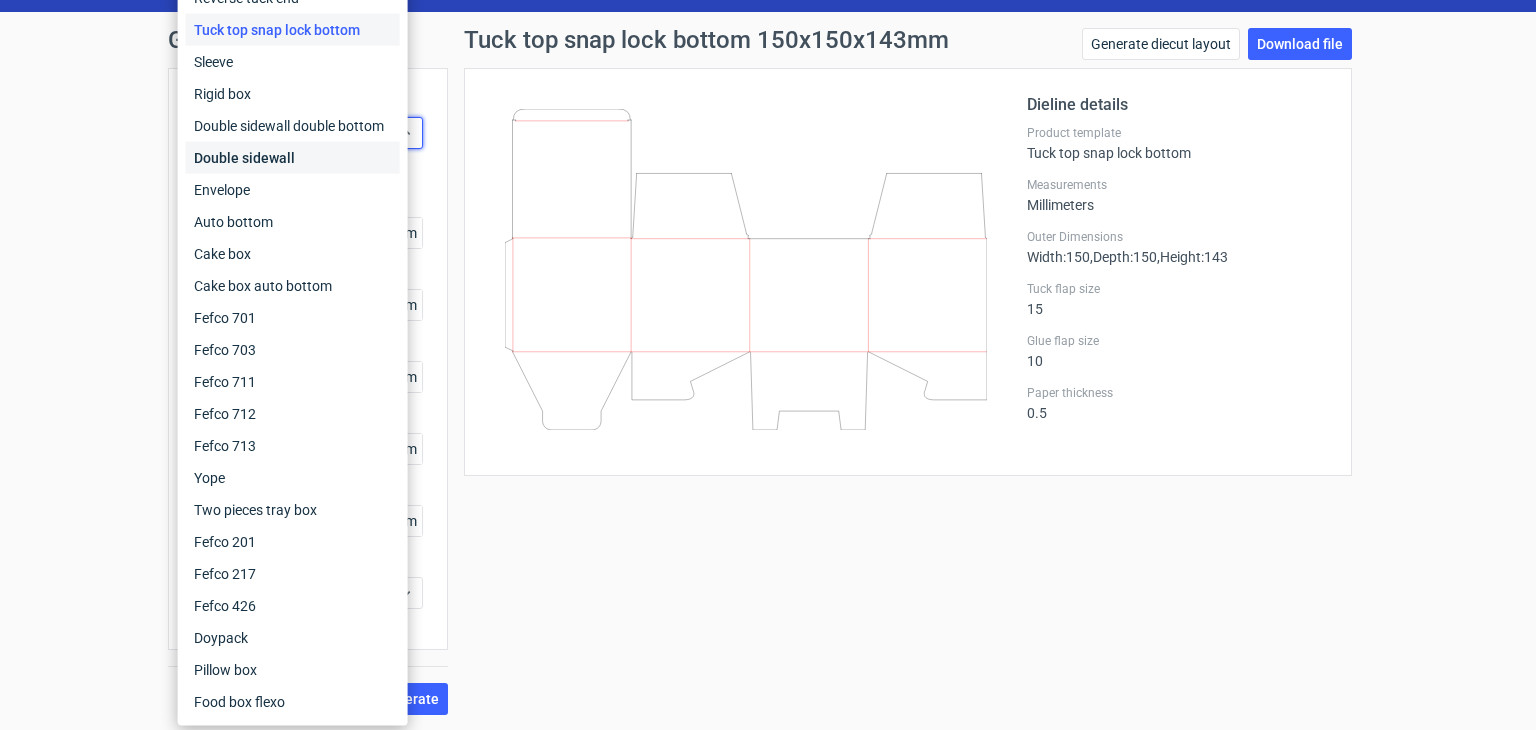 click on "Double sidewall" at bounding box center [293, 158] 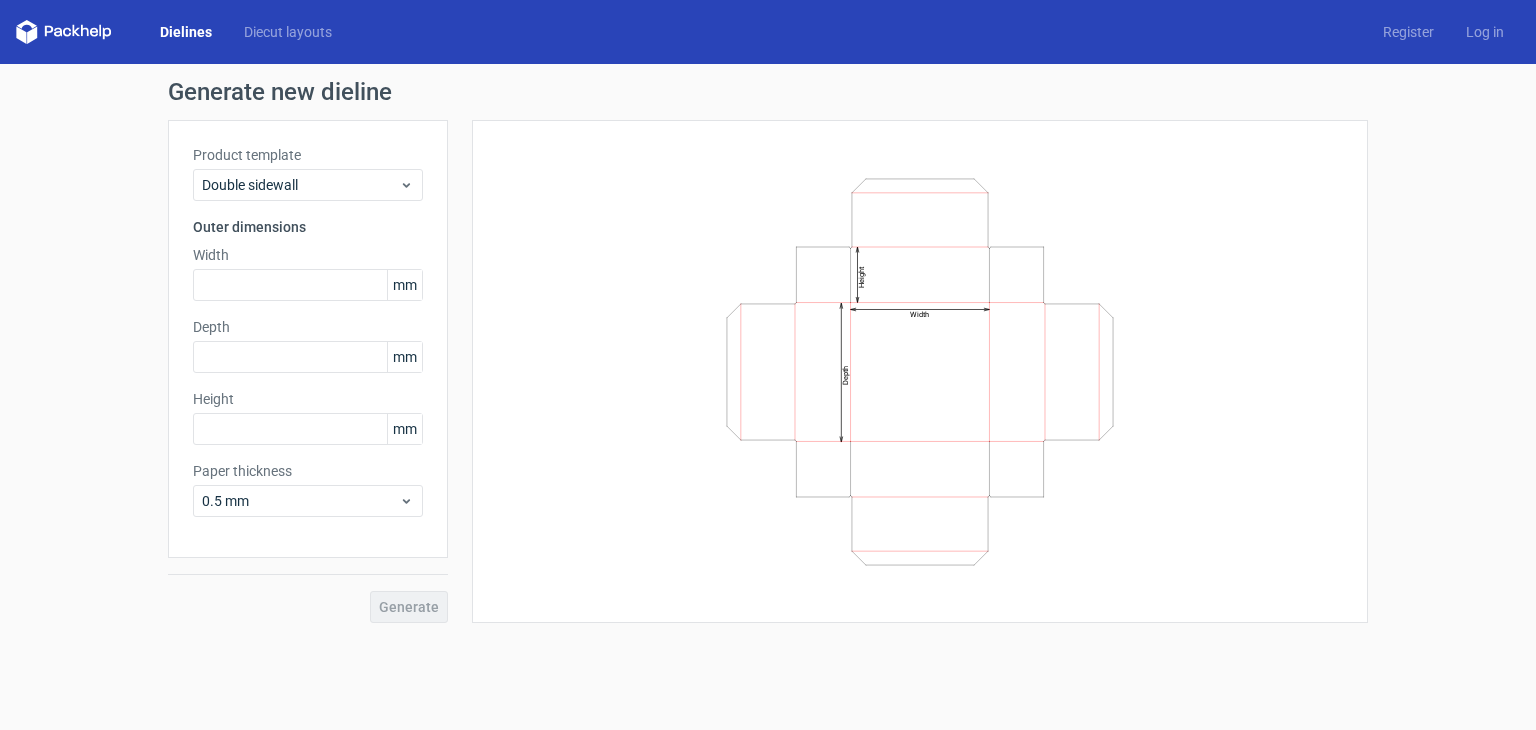 scroll, scrollTop: 0, scrollLeft: 0, axis: both 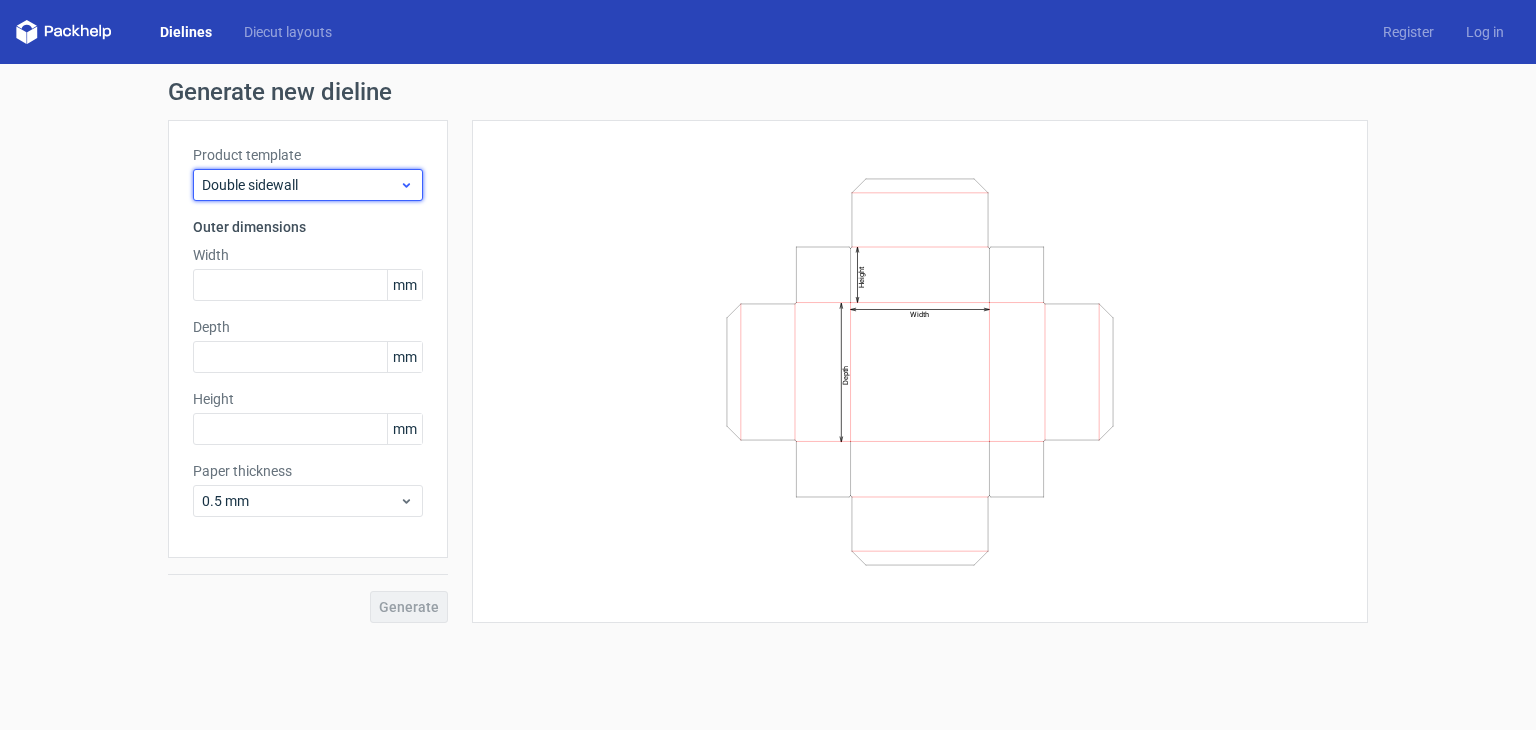 click on "Double sidewall" at bounding box center [300, 185] 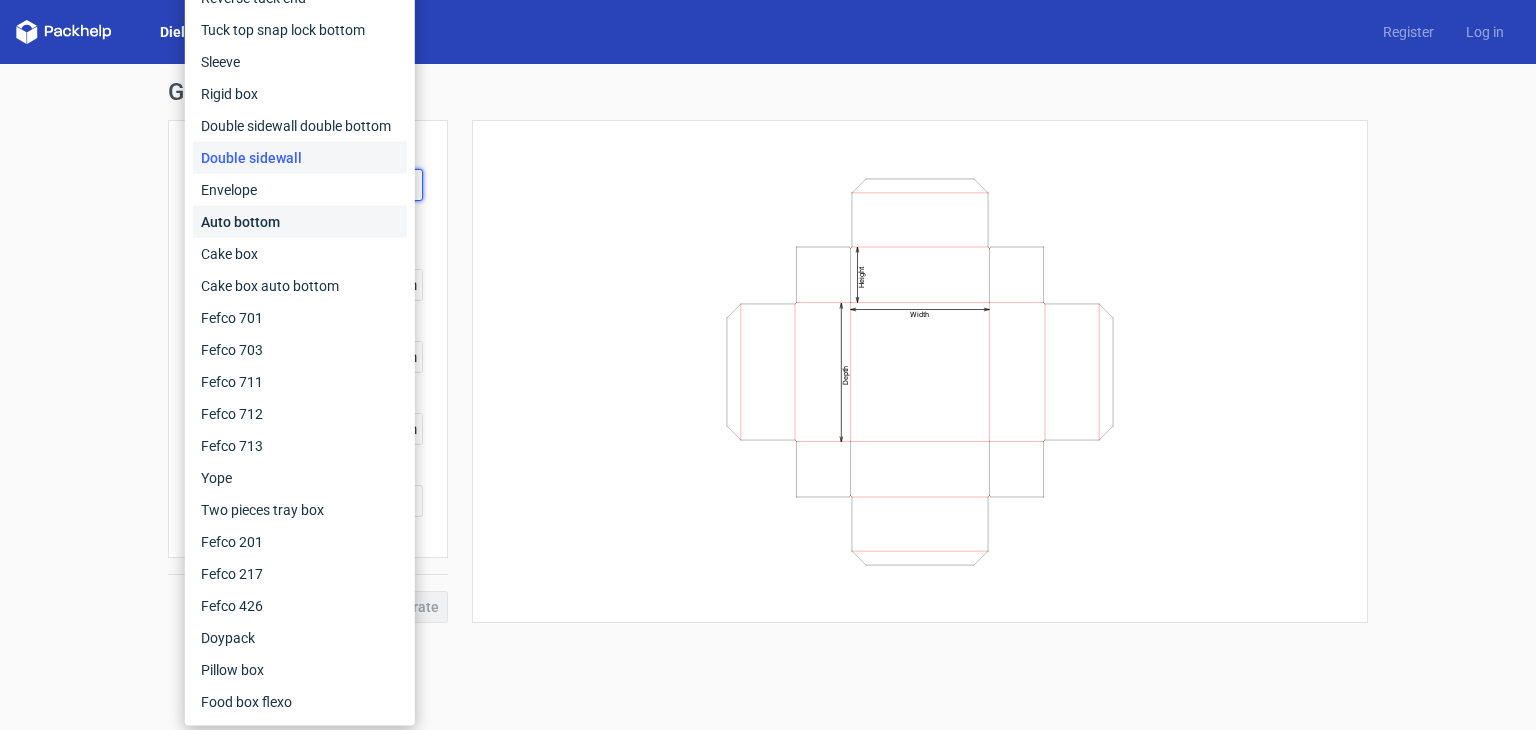 click on "Auto bottom" at bounding box center [300, 222] 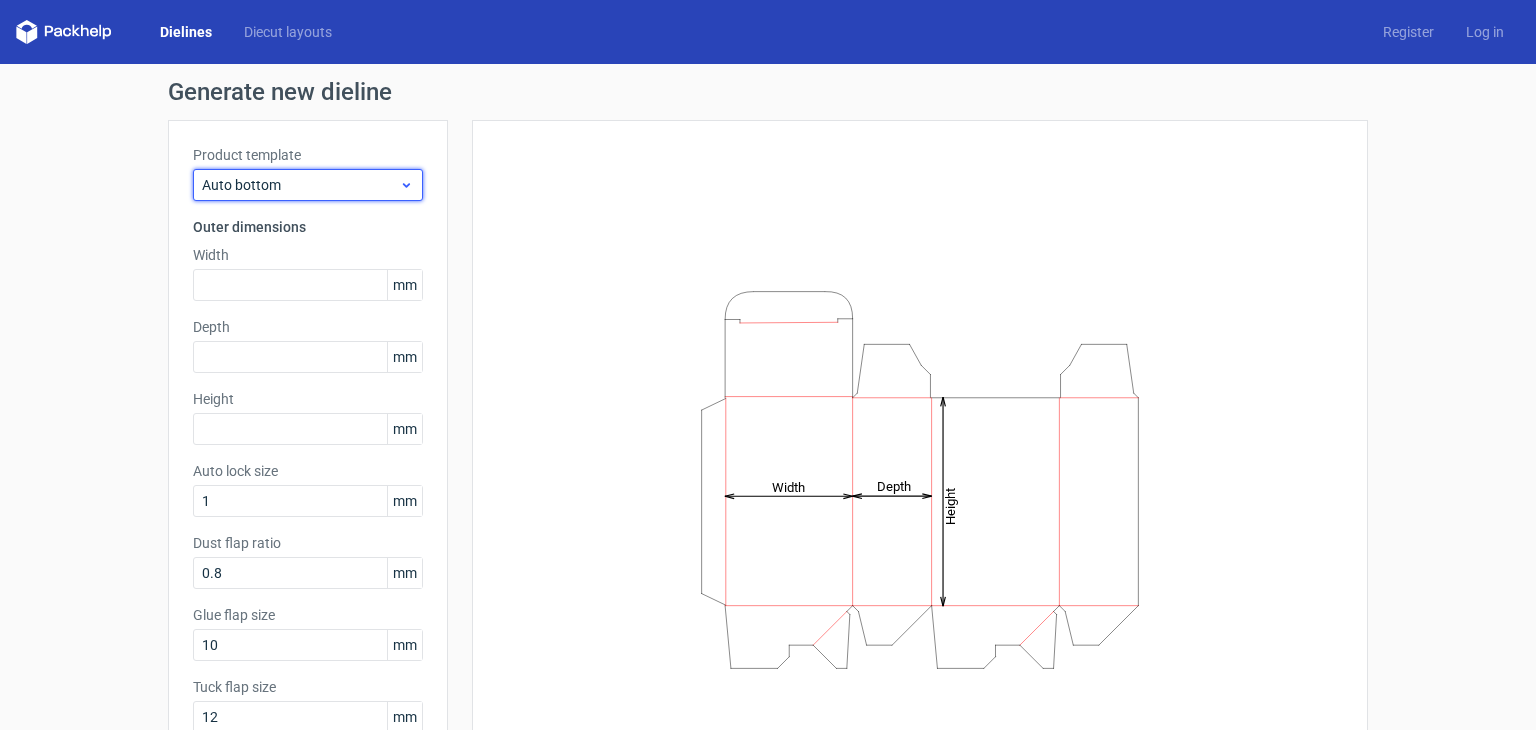 click on "Auto bottom" at bounding box center (308, 185) 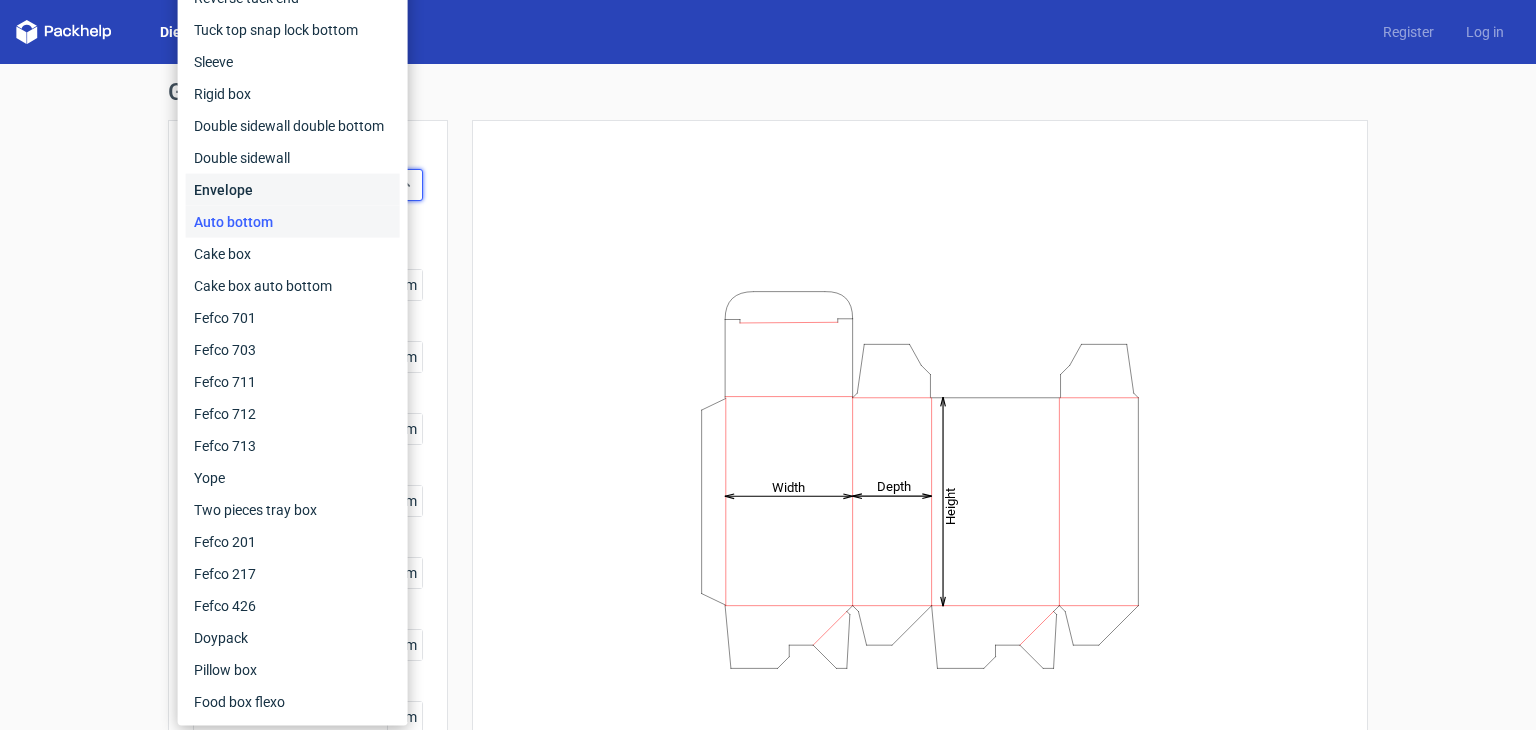 click on "Envelope" at bounding box center (293, 190) 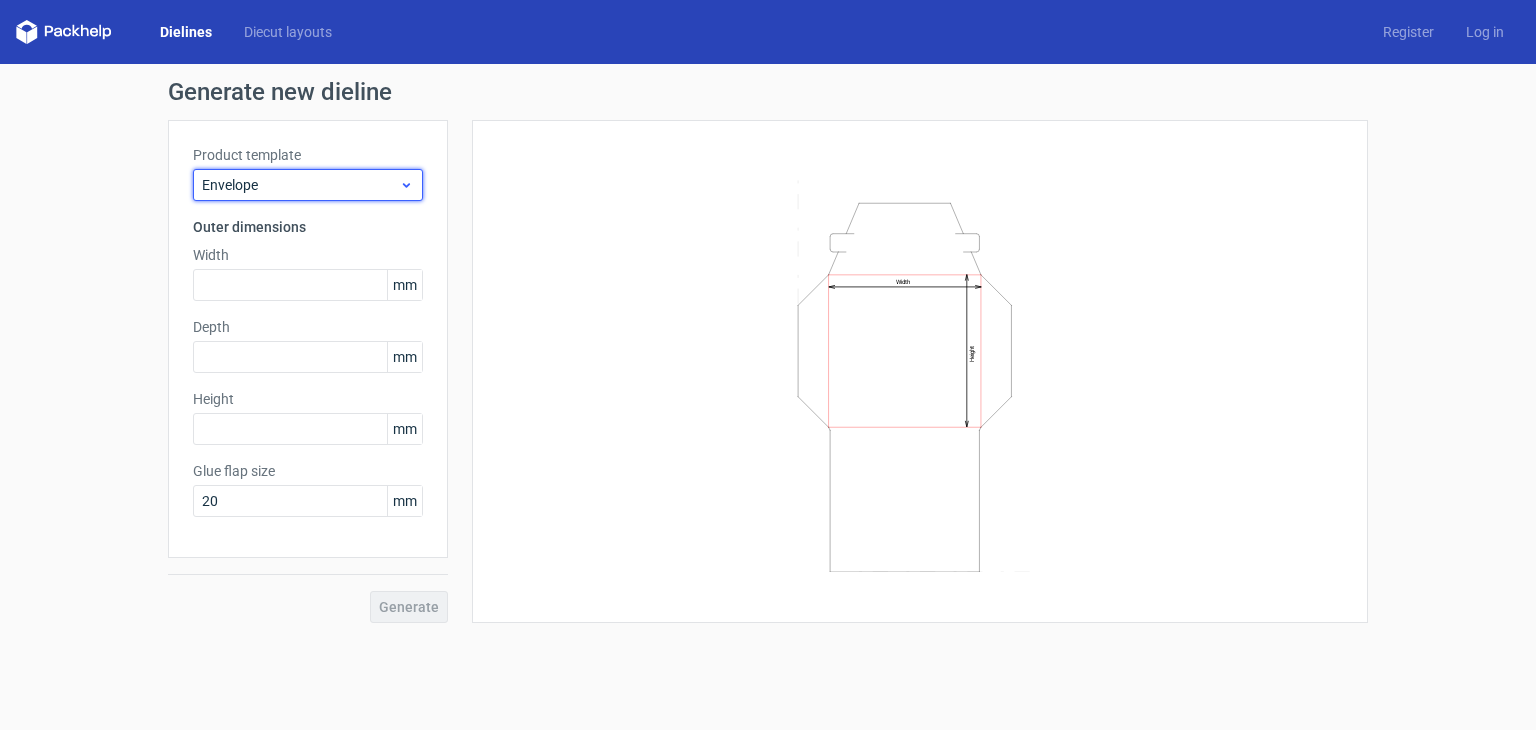 click on "Envelope" at bounding box center (300, 185) 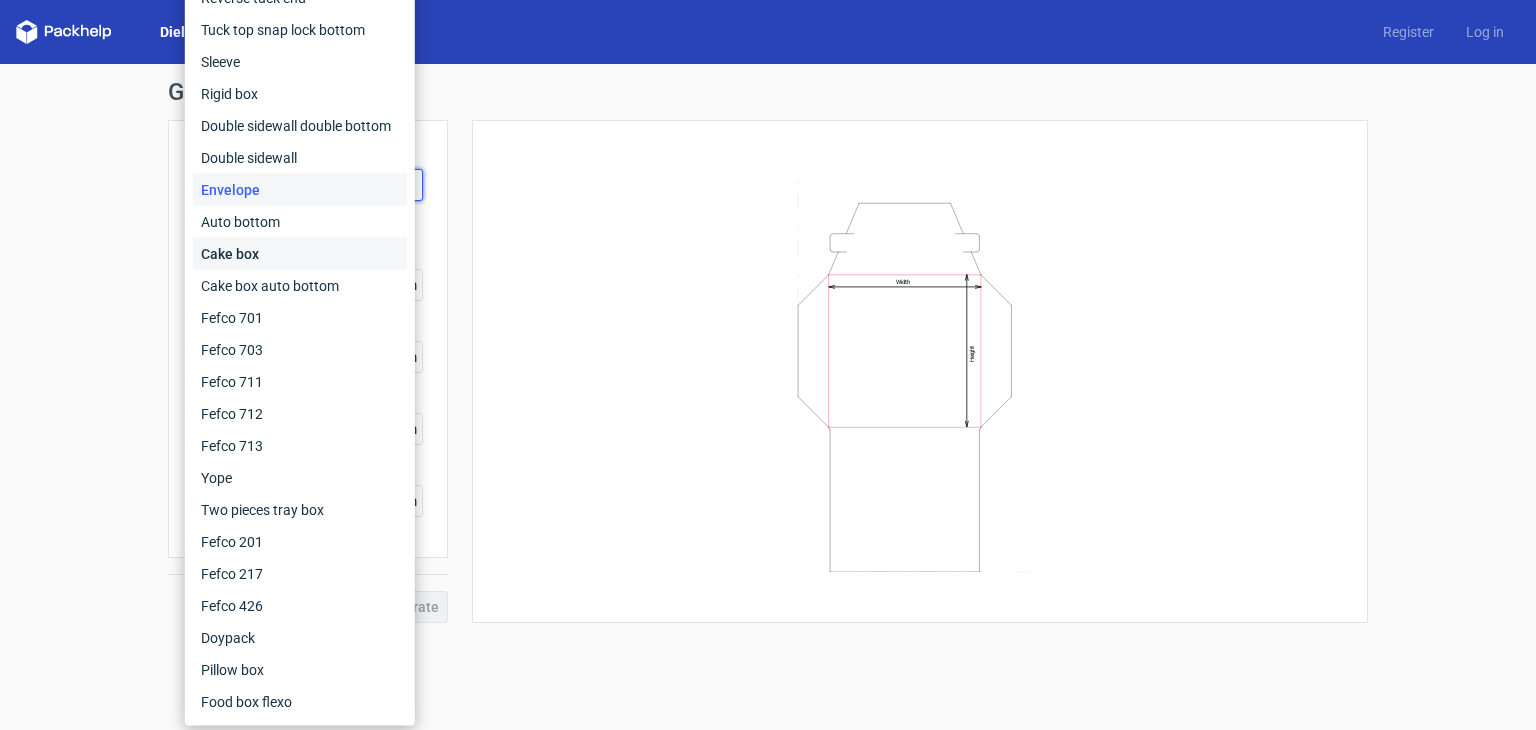 click on "Cake box" at bounding box center [300, 254] 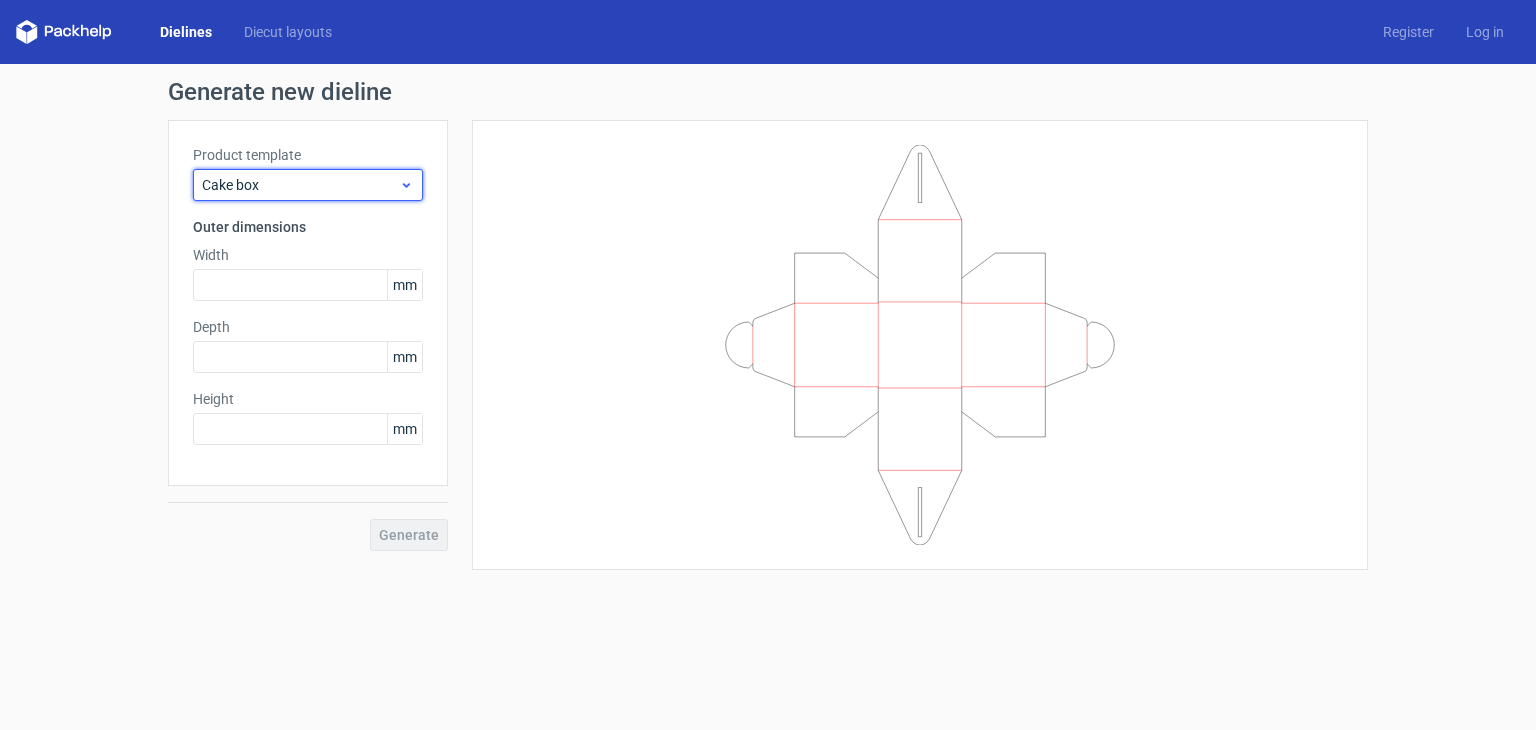 click on "Cake box" at bounding box center [300, 185] 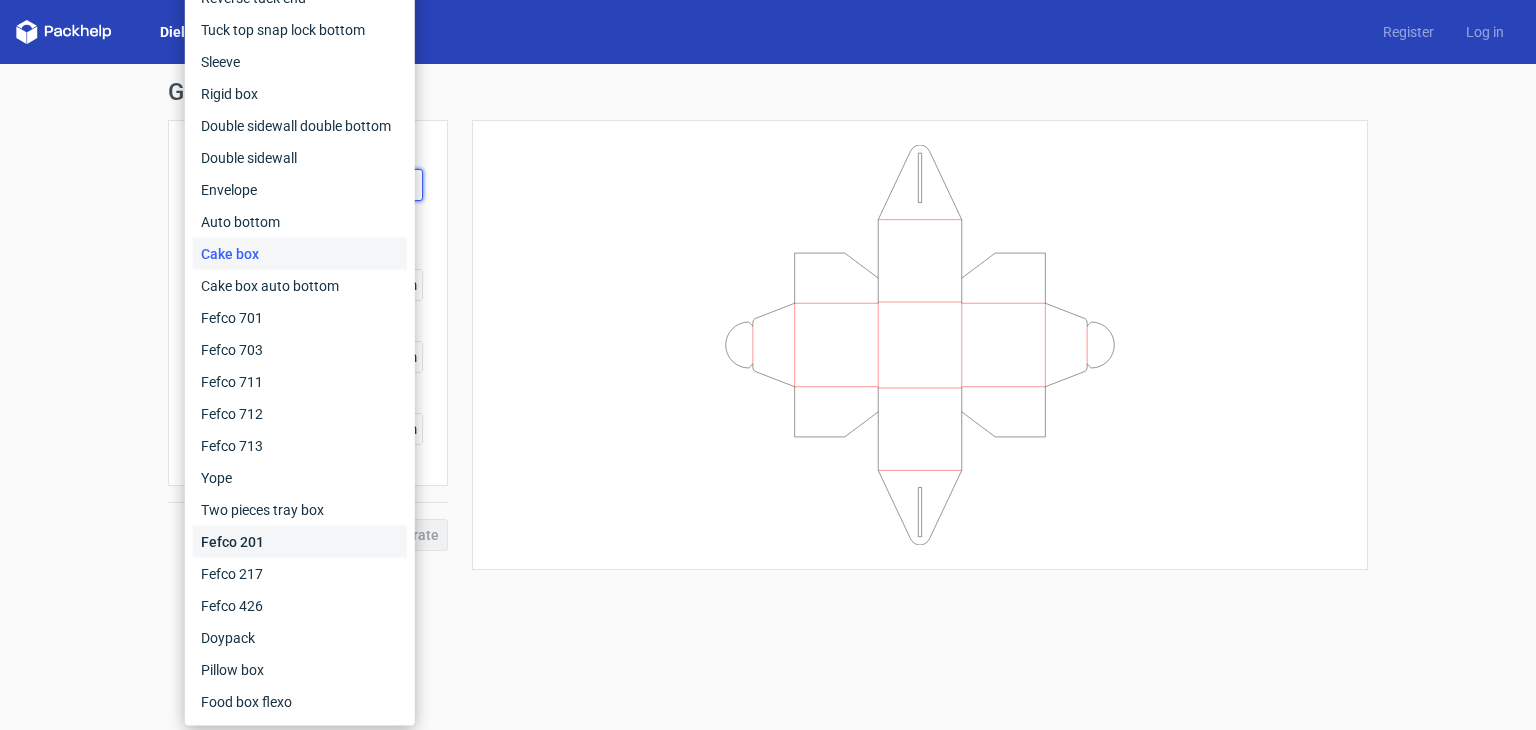 click on "Fefco 201" at bounding box center [300, 542] 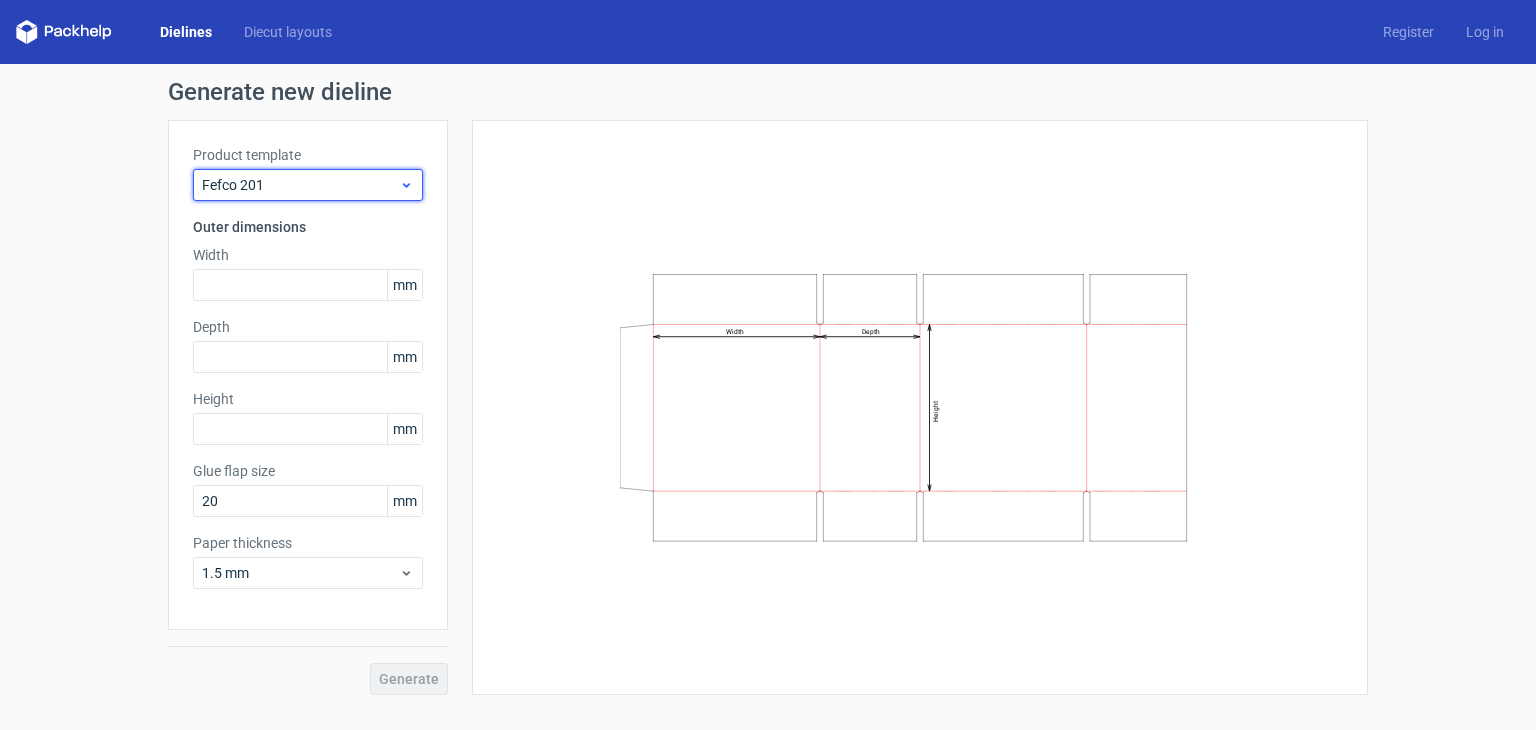 click on "Fefco 201" at bounding box center (300, 185) 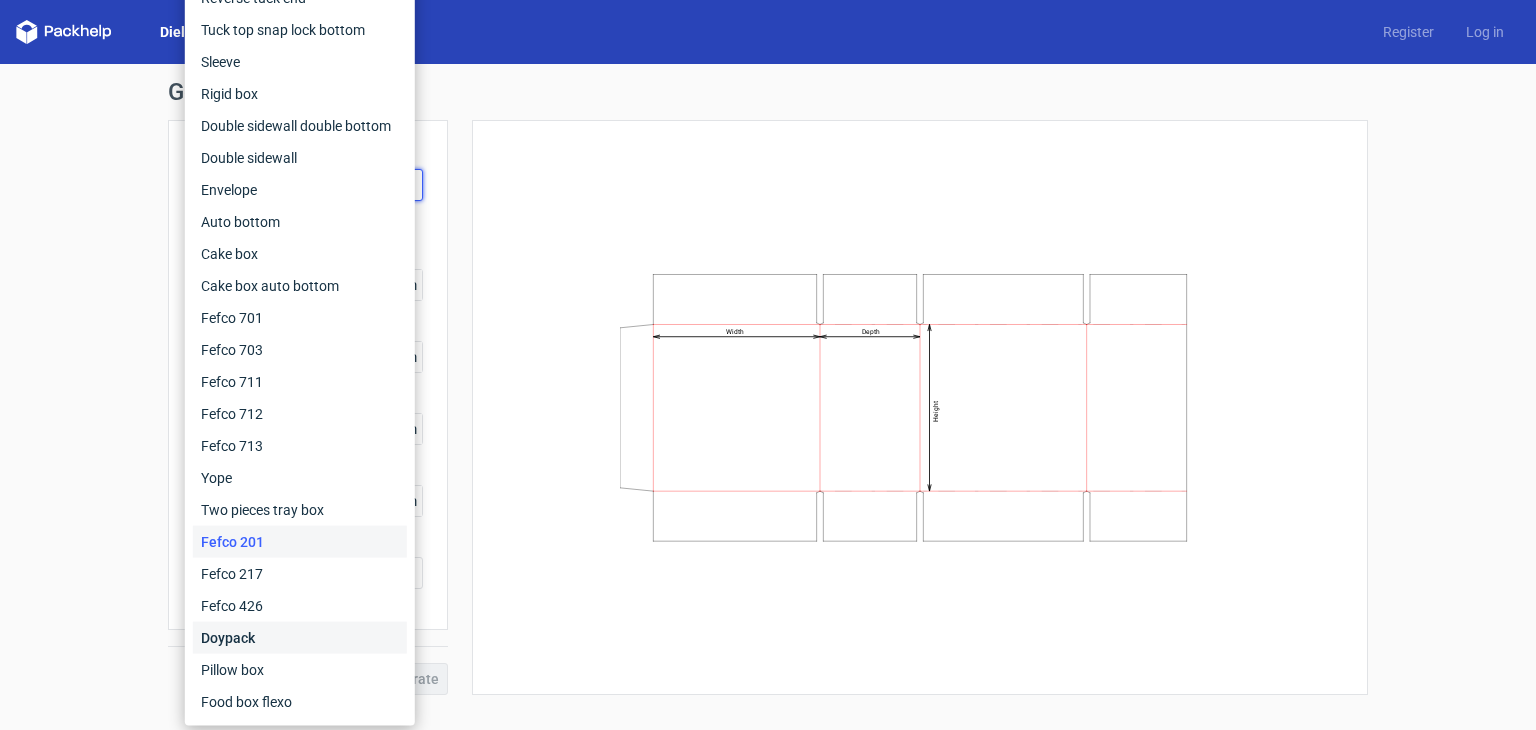 click on "Doypack" at bounding box center (300, 638) 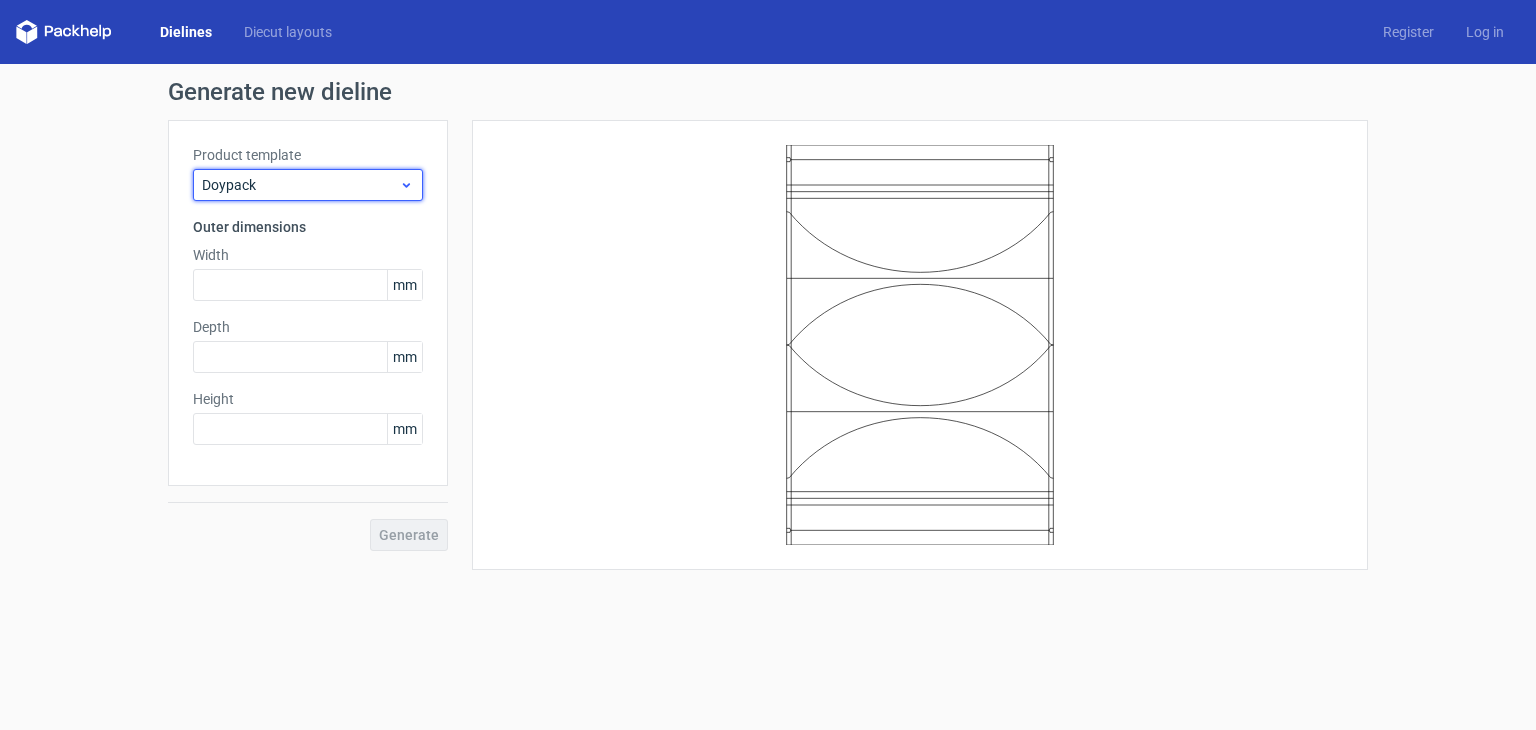 click on "Doypack" at bounding box center [300, 185] 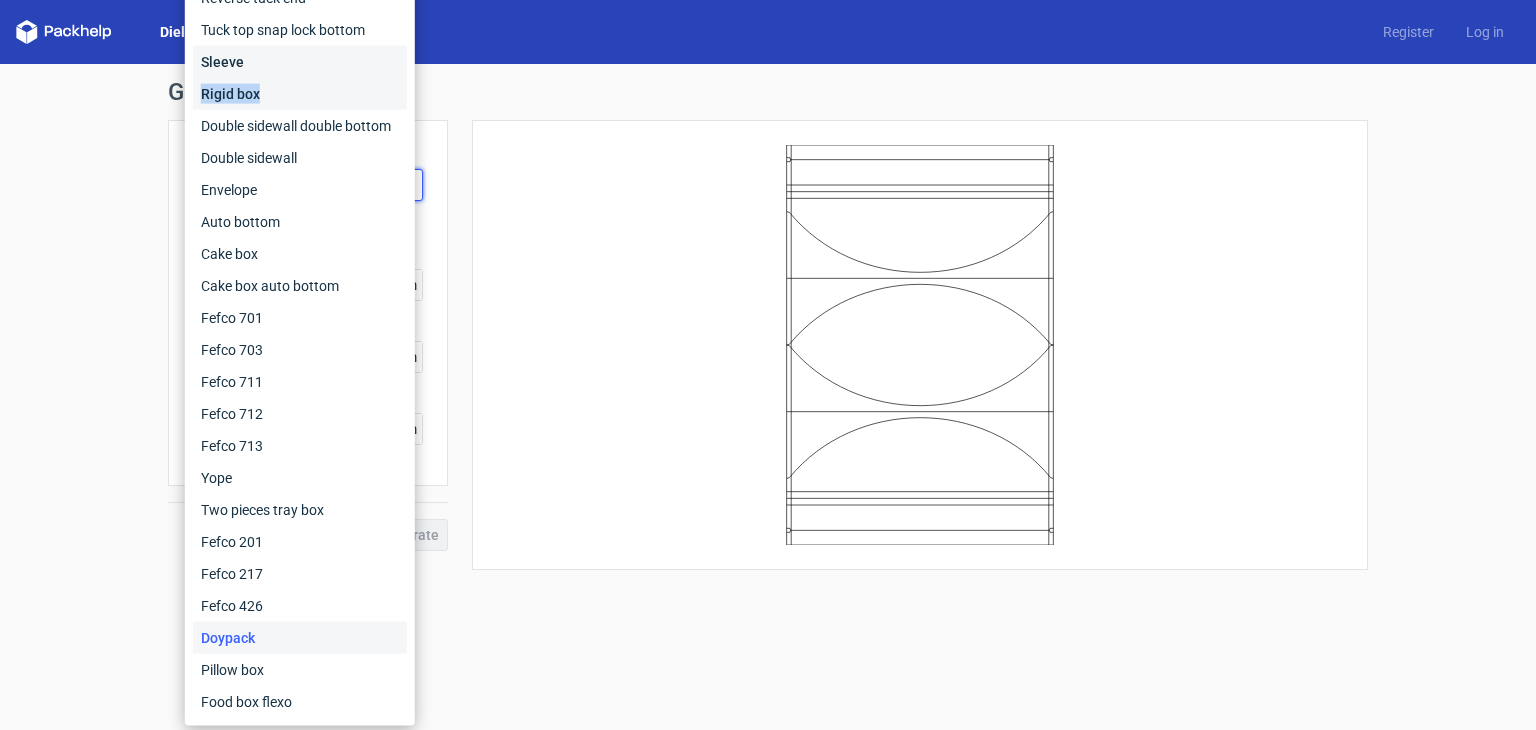 drag, startPoint x: 280, startPoint y: 70, endPoint x: 275, endPoint y: 96, distance: 26.476404 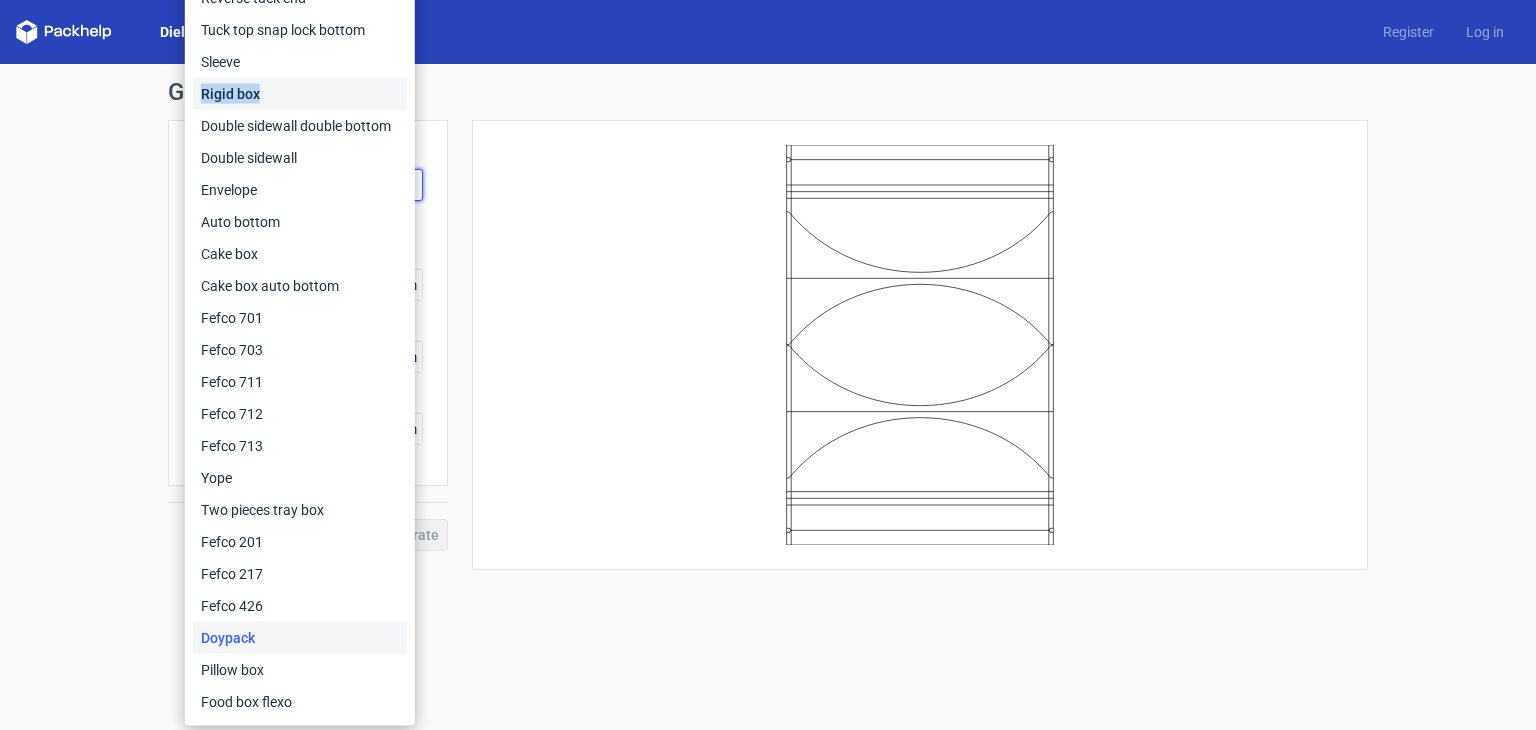 click on "Rigid box" at bounding box center [300, 94] 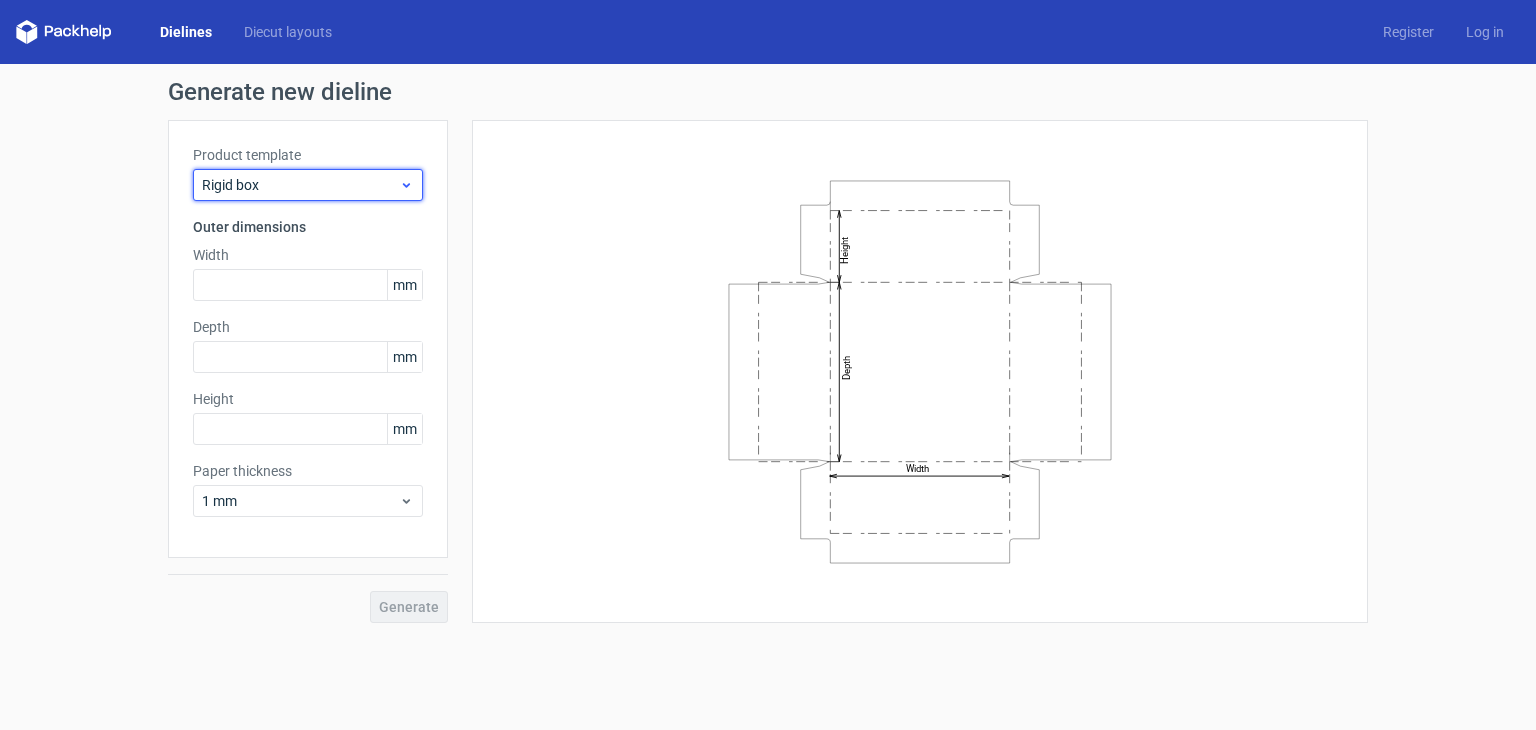 click on "Rigid box" at bounding box center [300, 185] 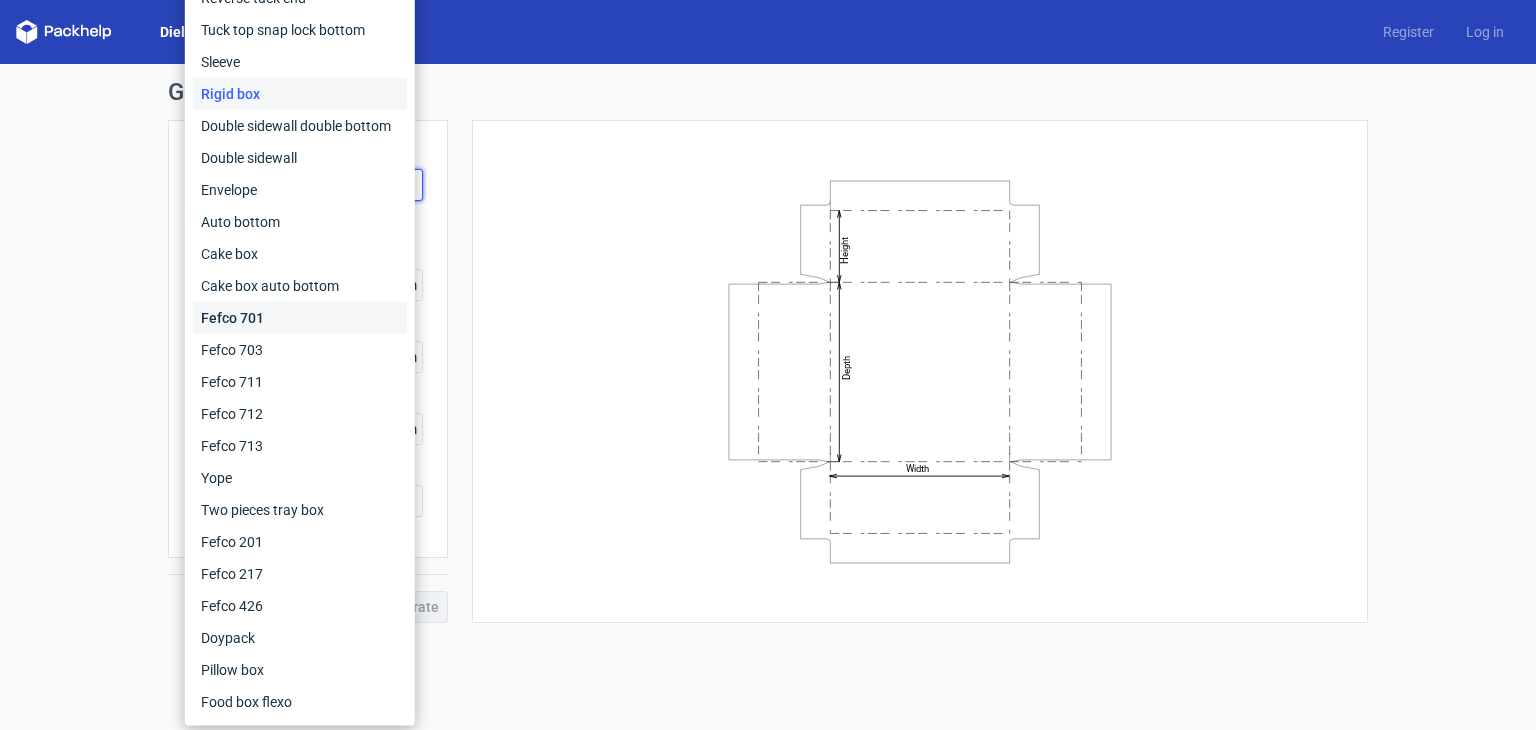 click on "Fefco 701" at bounding box center (300, 318) 